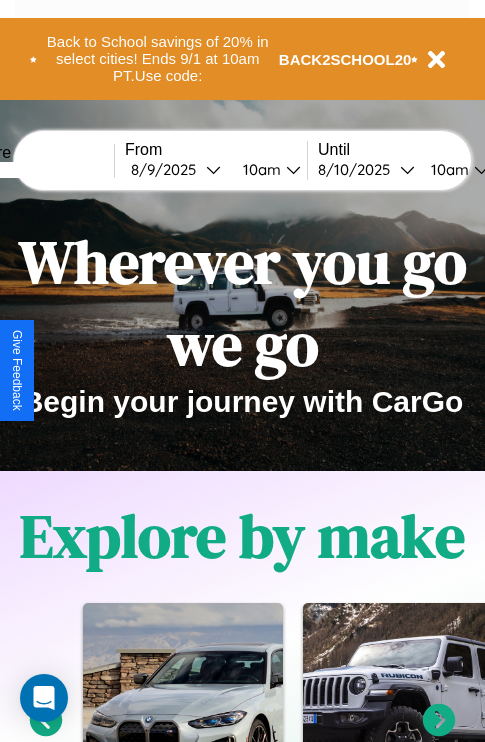 scroll, scrollTop: 308, scrollLeft: 0, axis: vertical 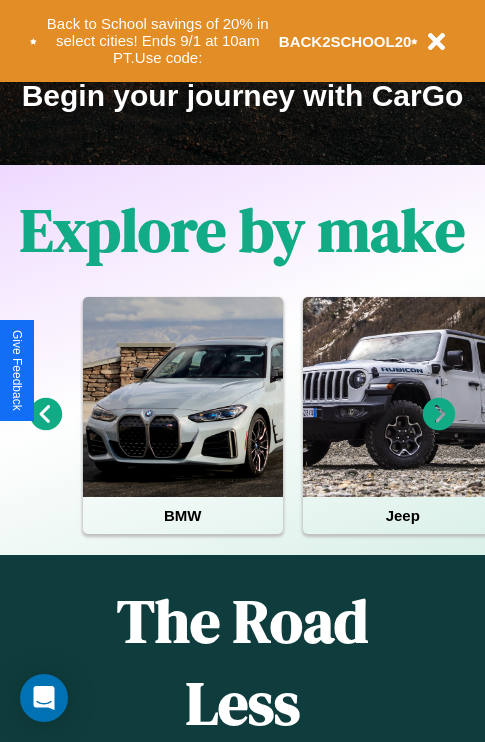 click 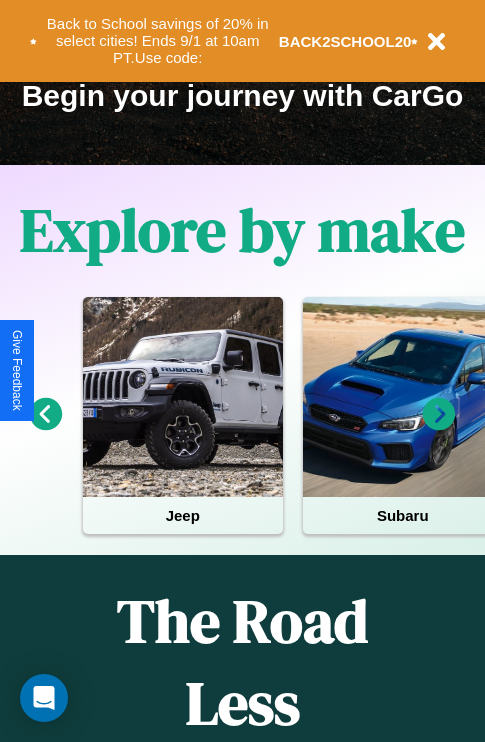 click 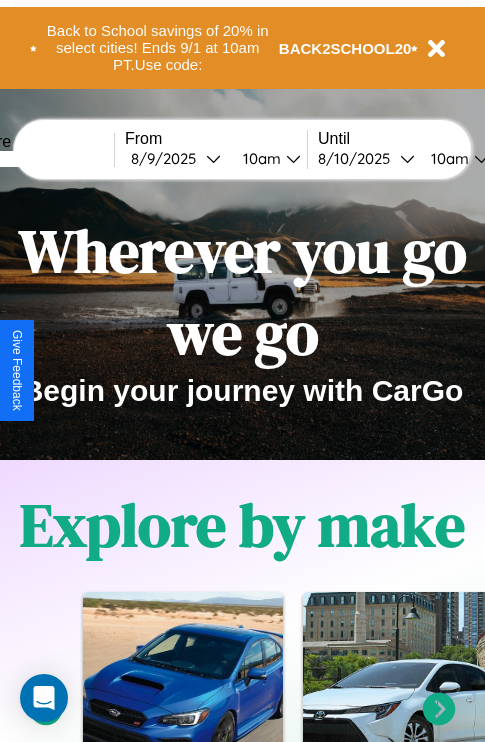 scroll, scrollTop: 0, scrollLeft: 0, axis: both 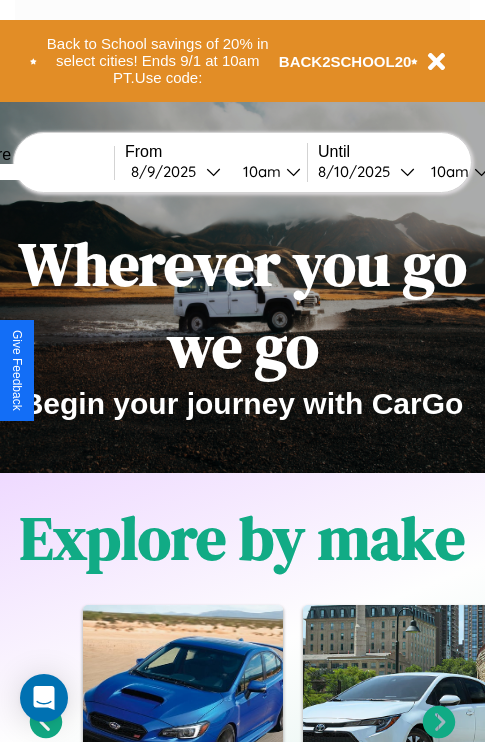 click at bounding box center (39, 172) 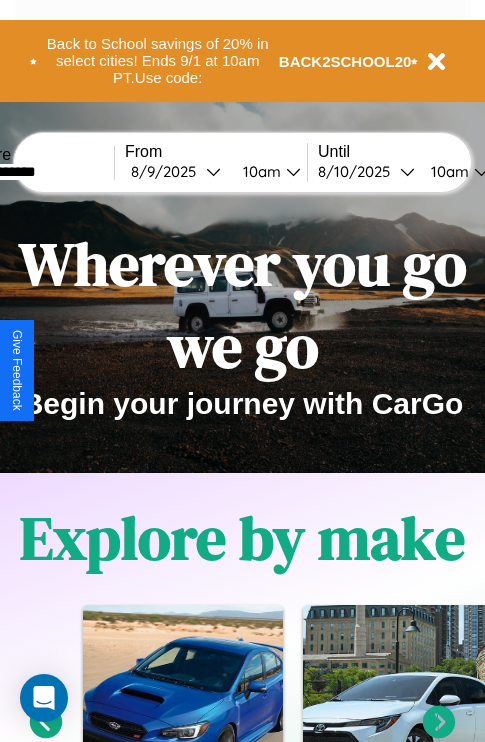 type on "**********" 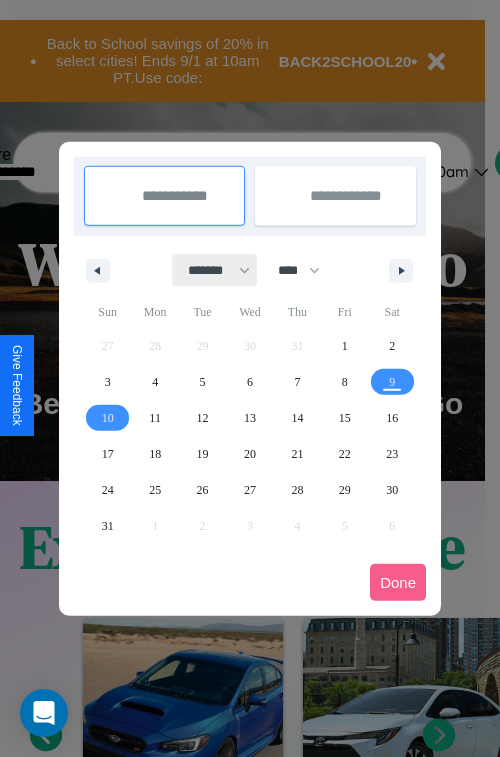 click on "******* ******** ***** ***** *** **** **** ****** ********* ******* ******** ********" at bounding box center (215, 270) 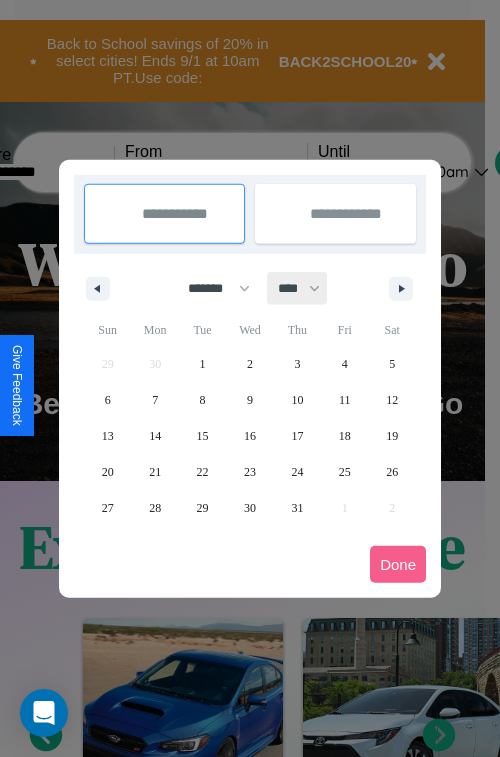 click on "**** **** **** **** **** **** **** **** **** **** **** **** **** **** **** **** **** **** **** **** **** **** **** **** **** **** **** **** **** **** **** **** **** **** **** **** **** **** **** **** **** **** **** **** **** **** **** **** **** **** **** **** **** **** **** **** **** **** **** **** **** **** **** **** **** **** **** **** **** **** **** **** **** **** **** **** **** **** **** **** **** **** **** **** **** **** **** **** **** **** **** **** **** **** **** **** **** **** **** **** **** **** **** **** **** **** **** **** **** **** **** **** **** **** **** **** **** **** **** **** ****" at bounding box center [298, 288] 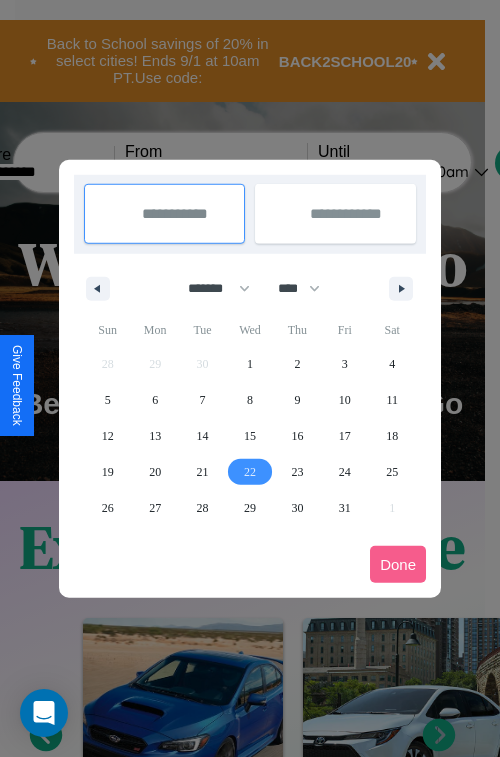click on "22" at bounding box center [250, 472] 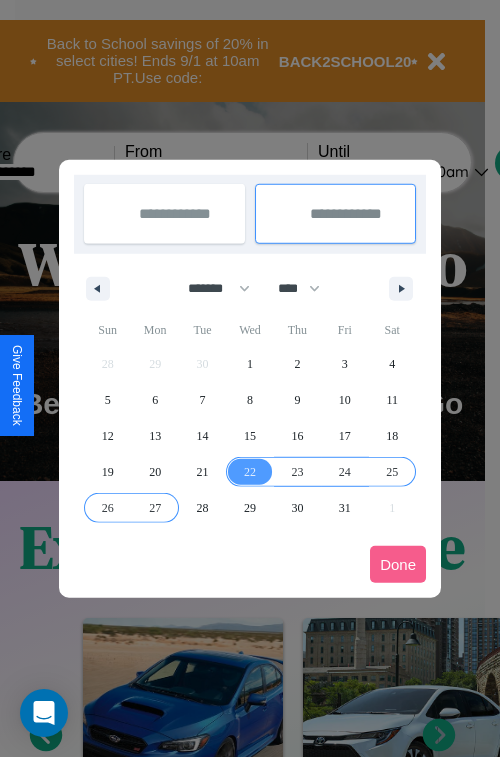 click on "27" at bounding box center [155, 508] 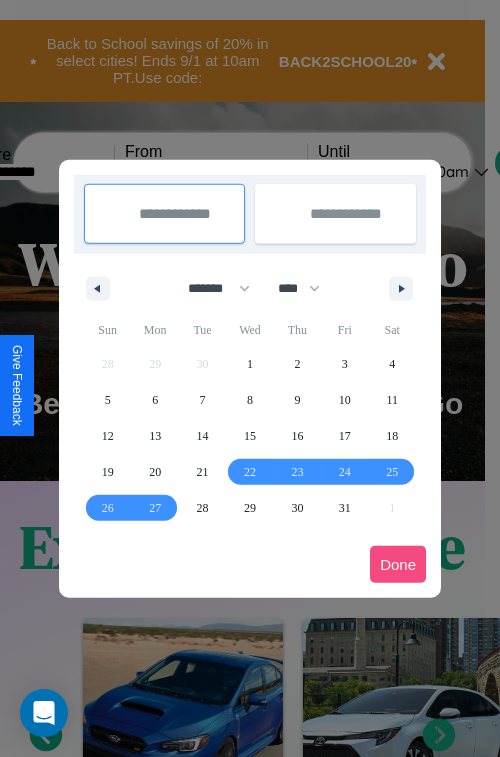 click on "Done" at bounding box center (398, 564) 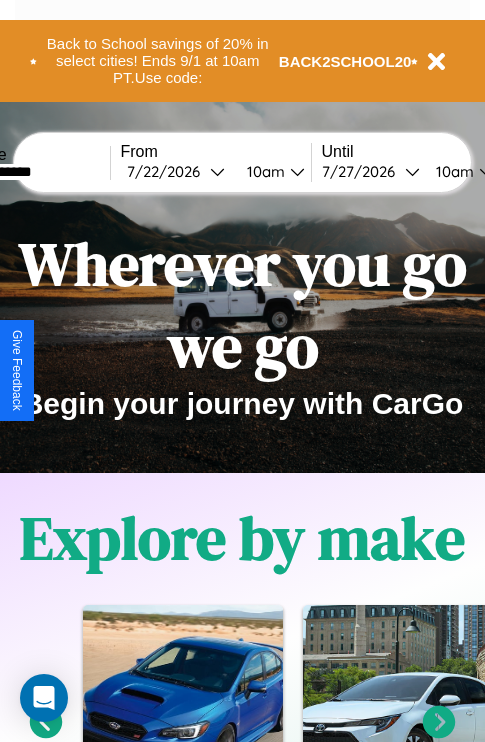 click on "10am" at bounding box center [263, 171] 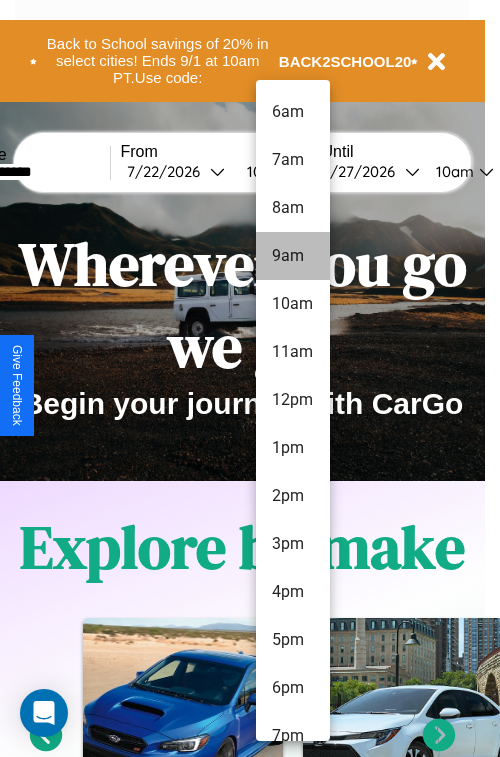 click on "9am" at bounding box center (293, 256) 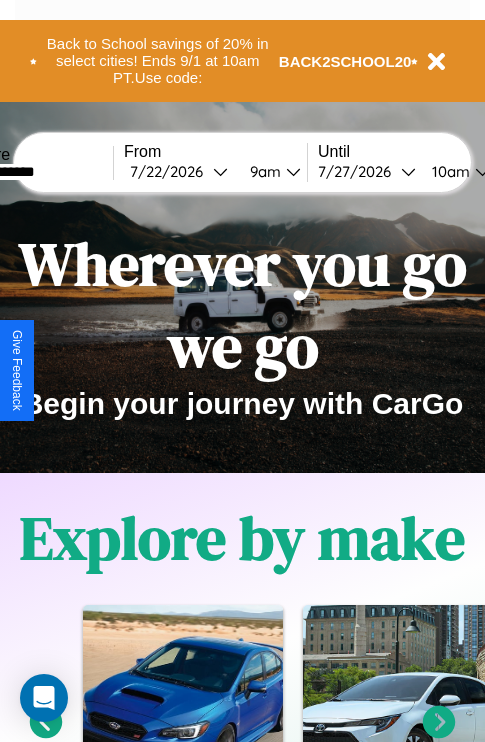 click on "10am" at bounding box center (448, 171) 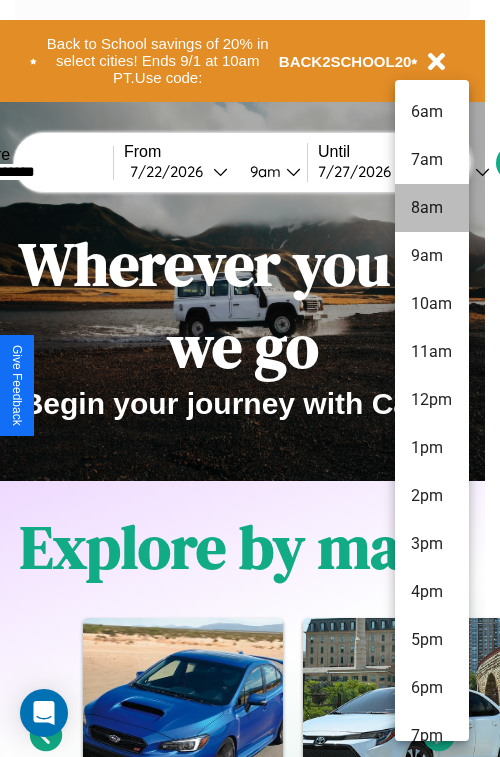 click on "8am" at bounding box center (432, 208) 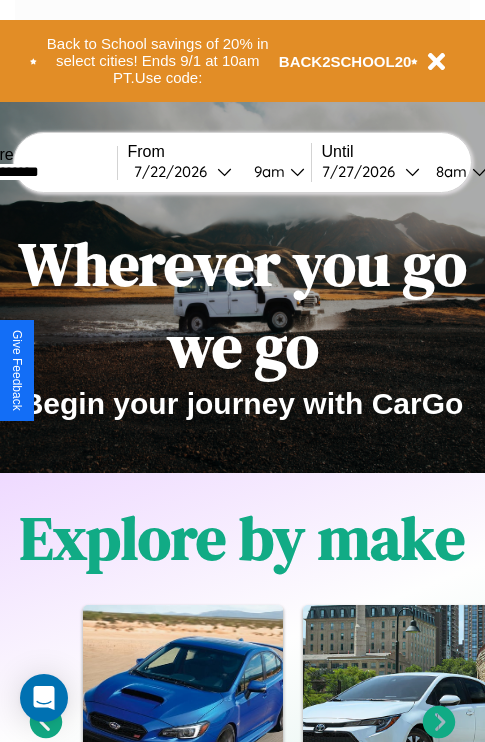 scroll, scrollTop: 0, scrollLeft: 70, axis: horizontal 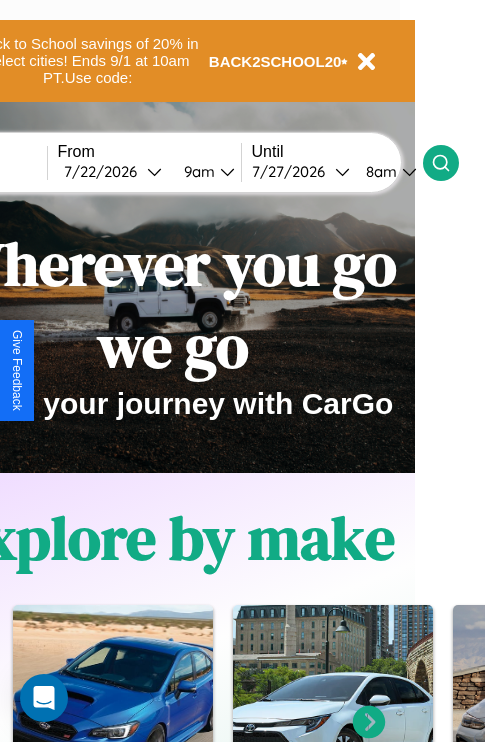 click 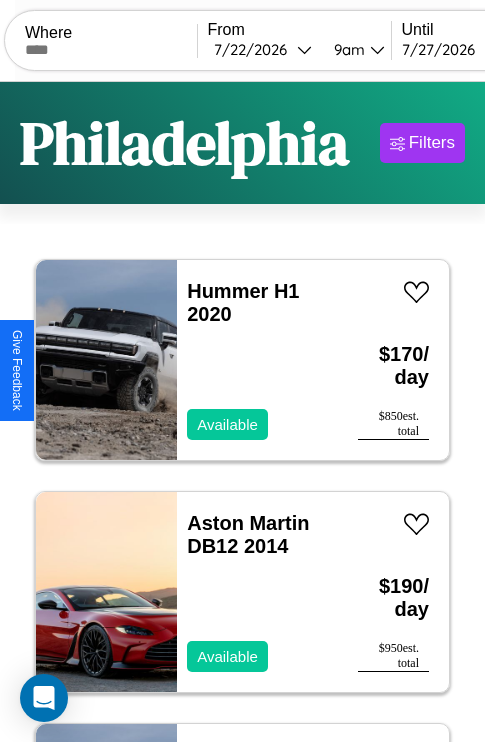 scroll, scrollTop: 50, scrollLeft: 0, axis: vertical 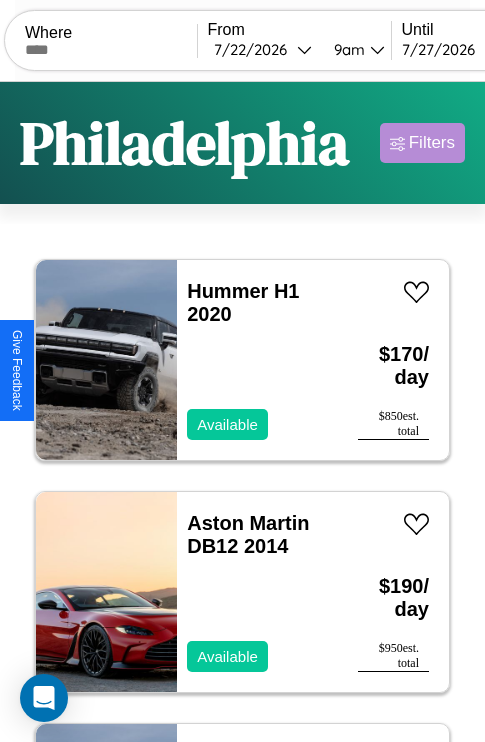 click on "Filters" at bounding box center (432, 143) 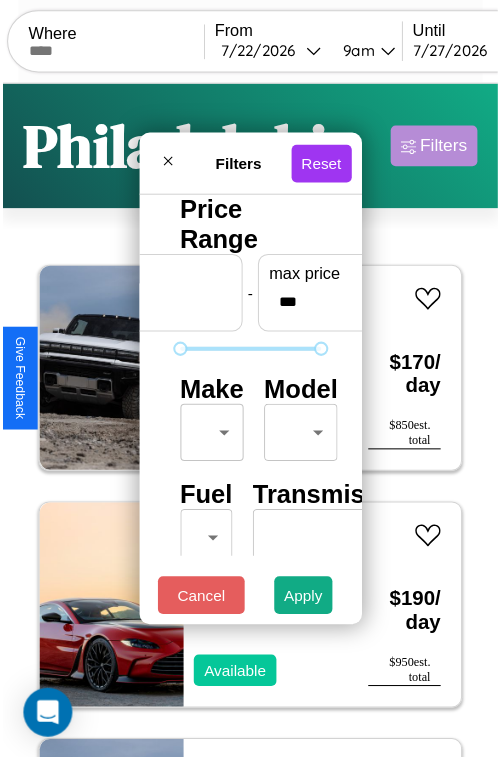 scroll, scrollTop: 59, scrollLeft: 0, axis: vertical 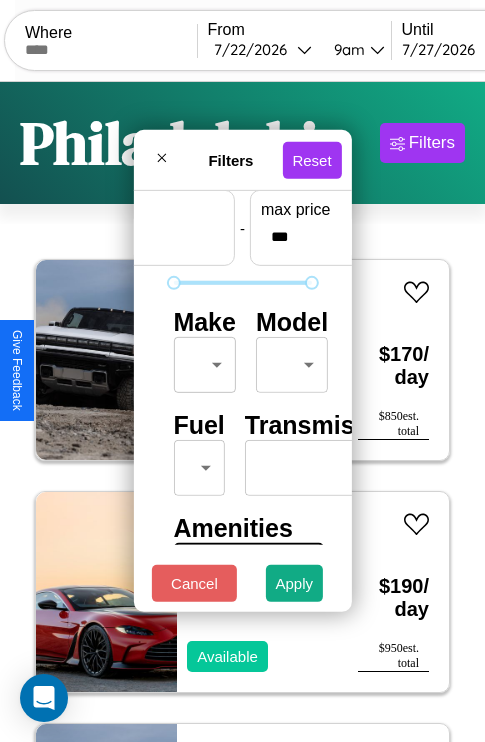 click on "CarGo Where From [DATE] [TIME] Until [DATE] [TIME] Become a Host Login Sign Up [CITY] Filters 45  cars in this area These cars can be picked up in this city. Hummer   H1   2020 Available $ 170  / day $ 850  est. total Aston Martin   DB12   2014 Available $ 190  / day $ 950  est. total Hummer   H2   2021 Available $ 60  / day $ 300  est. total Subaru   XT6   2020 Available $ 180  / day $ 900  est. total Dodge   Dodgen Industries   2017 Unavailable $ 120  / day $ 600  est. total Jaguar   XF   2016 Available $ 160  / day $ 800  est. total BMW   ActiveHybrid 5   2023 Available $ 170  / day $ 850  est. total Hyundai   Ioniq 9   2022 Available $ 120  / day $ 600  est. total GMC   C8   2024 Available $ 100  / day $ 500  est. total Volvo   XC40   2014 Available $ 130  / day $ 650  est. total Ferrari   F40   2023 Available $ 60  / day $ 300  est. total Dodge   Charger   2016 Available $ 130  / day $ 650  est. total Audi   S7   2014 Available $ 90  / day $ 450  est. total Mazda   MX-3   2023 Available $ $" at bounding box center [242, 412] 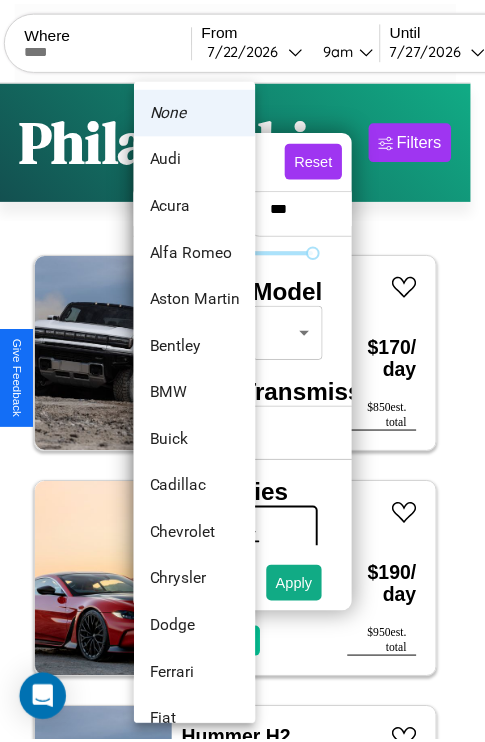 scroll, scrollTop: 758, scrollLeft: 0, axis: vertical 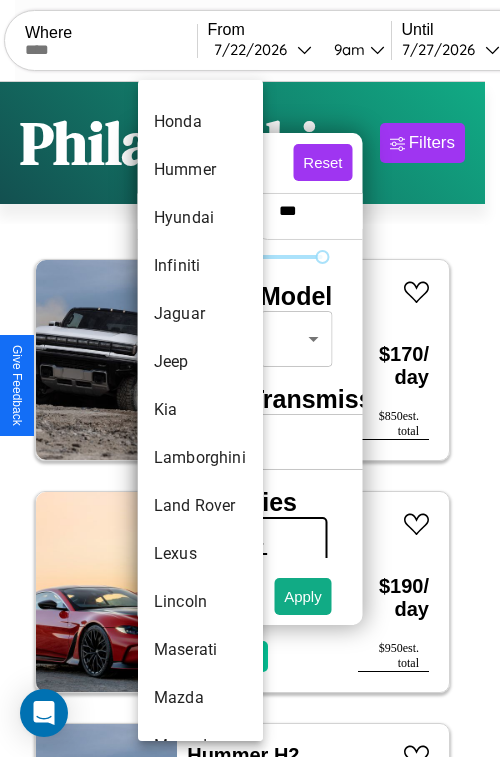 click on "Kia" at bounding box center (200, 410) 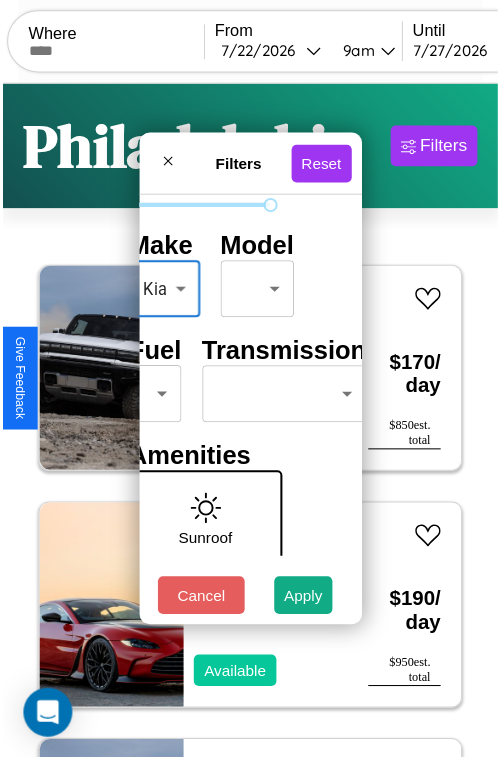scroll, scrollTop: 162, scrollLeft: 63, axis: both 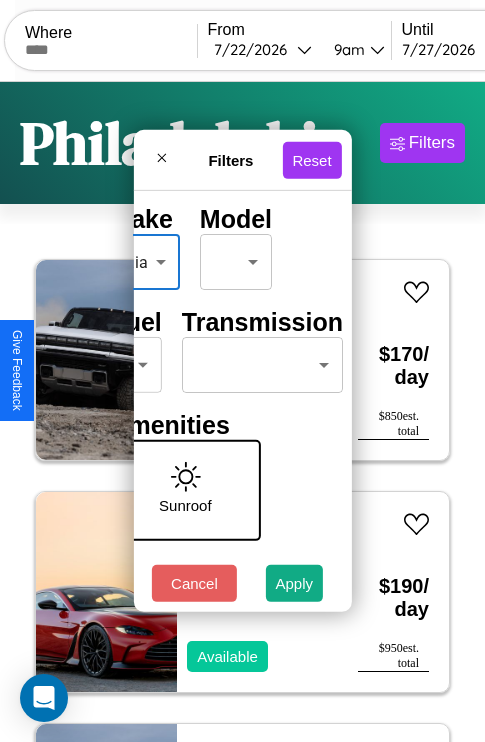click on "CarGo Where From [DATE] [TIME] Until [DATE] [TIME] Become a Host Login Sign Up [CITY] Filters 45  cars in this area These cars can be picked up in this city. Hummer   H1   2020 Available $ 170  / day $ 850  est. total Aston Martin   DB12   2014 Available $ 190  / day $ 950  est. total Hummer   H2   2021 Available $ 60  / day $ 300  est. total Subaru   XT6   2020 Available $ 180  / day $ 900  est. total Dodge   Dodgen Industries   2017 Unavailable $ 120  / day $ 600  est. total Jaguar   XF   2016 Available $ 160  / day $ 800  est. total BMW   ActiveHybrid 5   2023 Available $ 170  / day $ 850  est. total Hyundai   Ioniq 9   2022 Available $ 120  / day $ 600  est. total GMC   C8   2024 Available $ 100  / day $ 500  est. total Volvo   XC40   2014 Available $ 130  / day $ 650  est. total Ferrari   F40   2023 Available $ 60  / day $ 300  est. total Dodge   Charger   2016 Available $ 130  / day $ 650  est. total Audi   S7   2014 Available $ 90  / day $ 450  est. total Mazda   MX-3   2023 Available $ $" at bounding box center (242, 412) 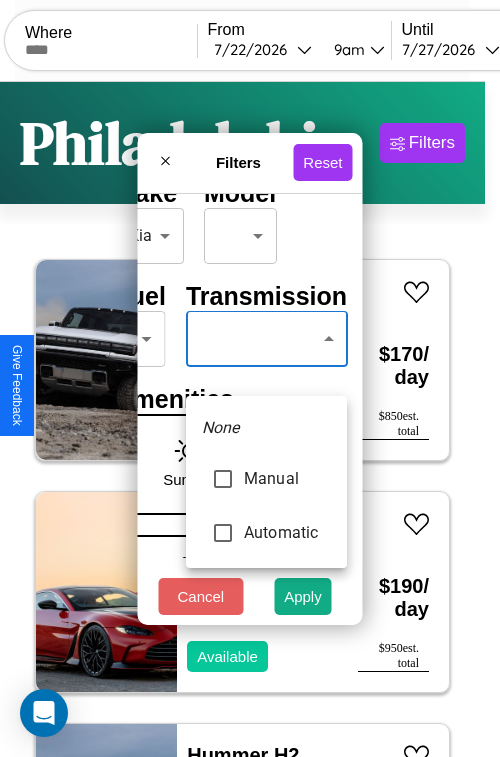 type on "******" 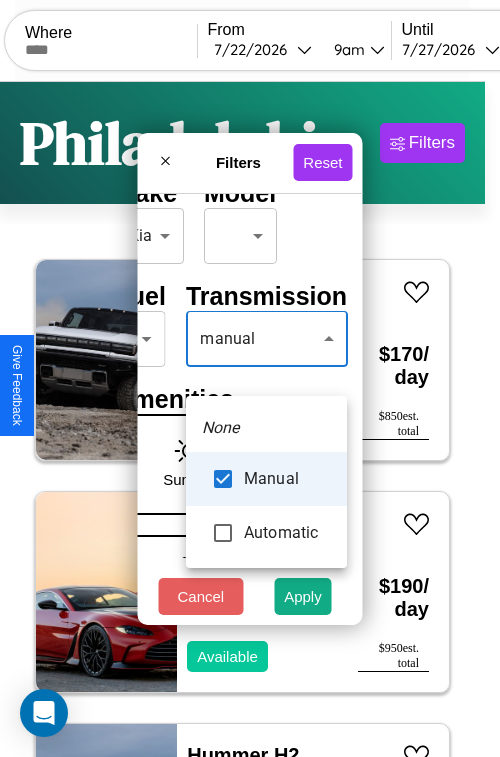 click at bounding box center [250, 378] 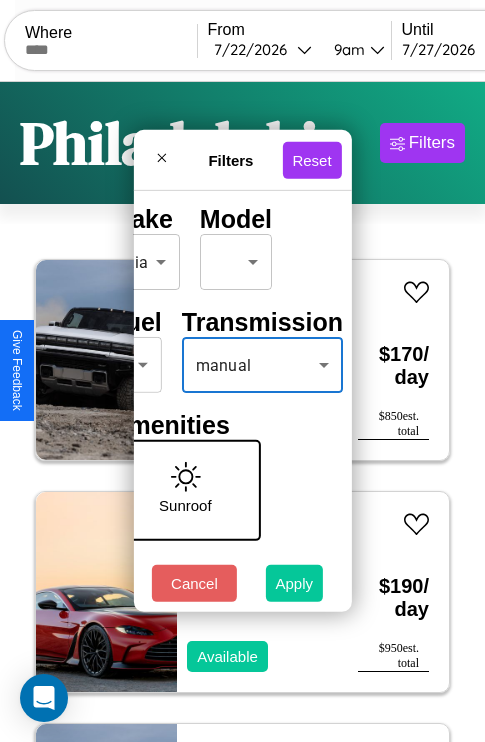 click on "Apply" at bounding box center (295, 583) 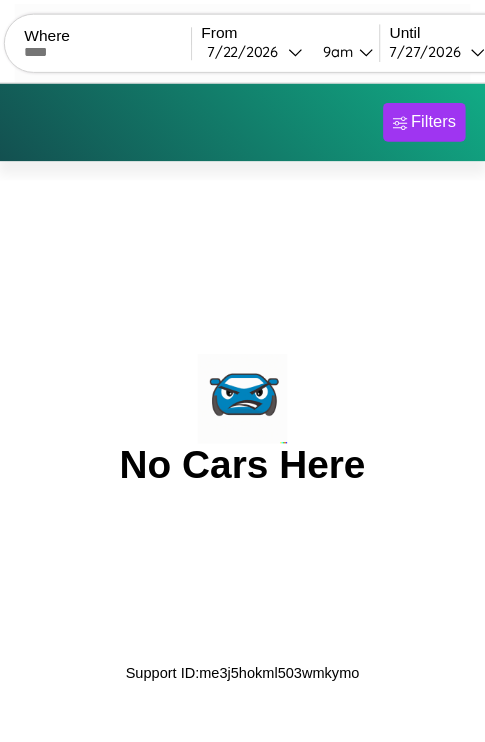 scroll, scrollTop: 0, scrollLeft: 0, axis: both 